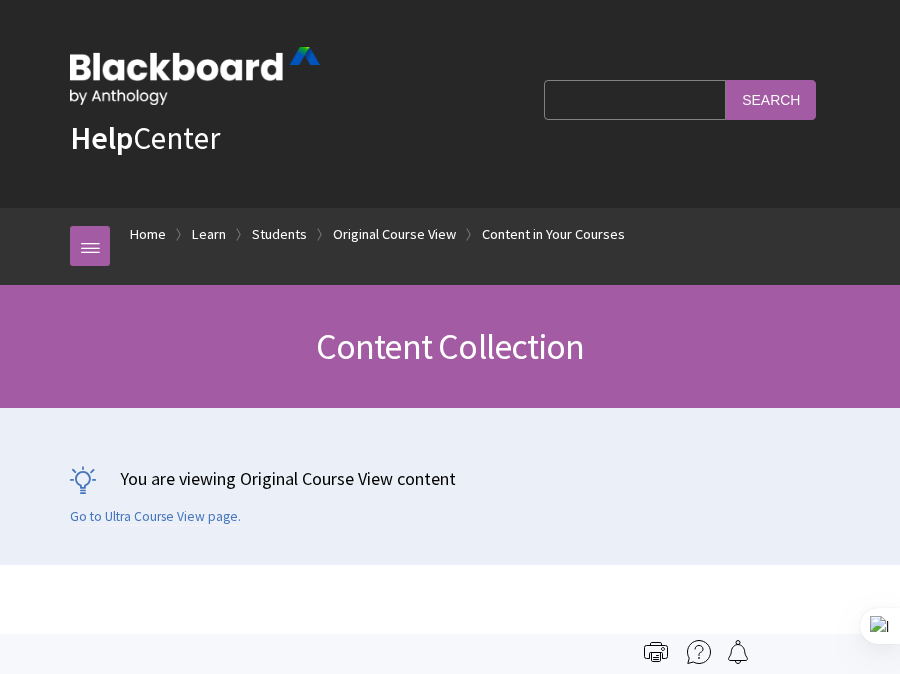 scroll, scrollTop: 0, scrollLeft: 0, axis: both 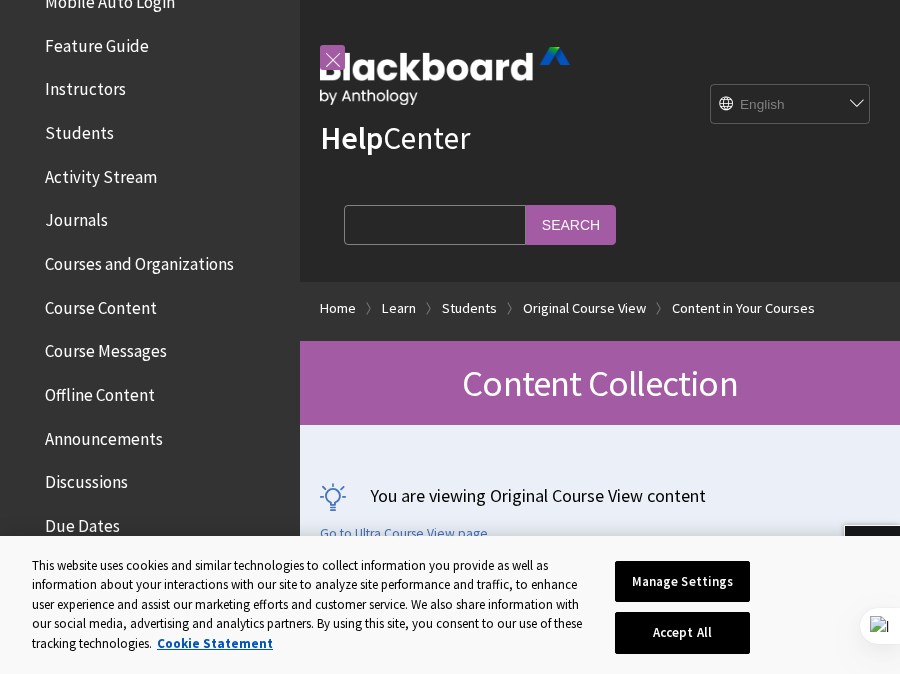 click on "Courses and Organizations" at bounding box center (139, 260) 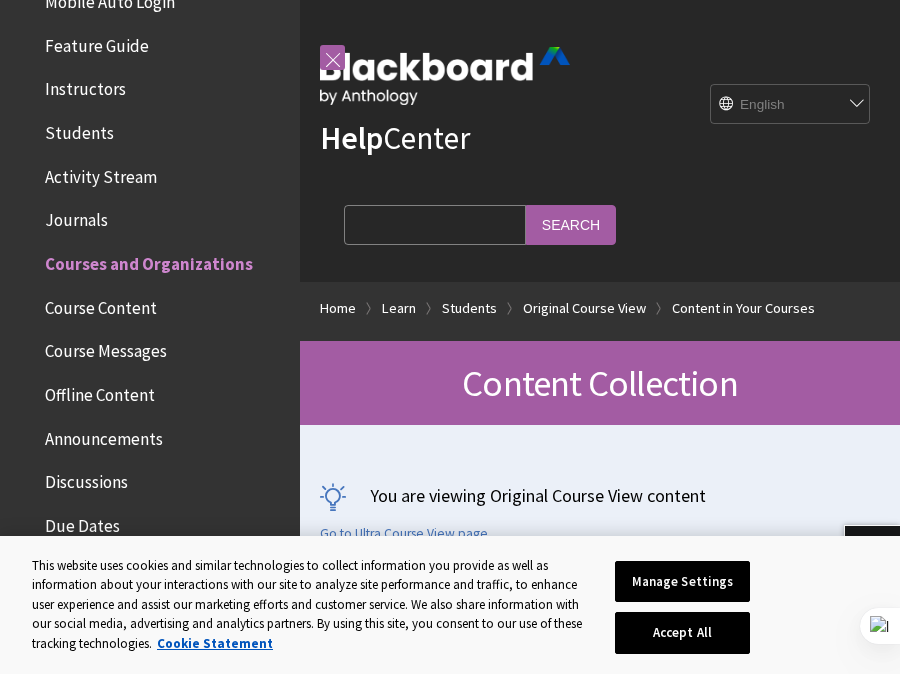 click on "Courses and Organizations" at bounding box center (149, 260) 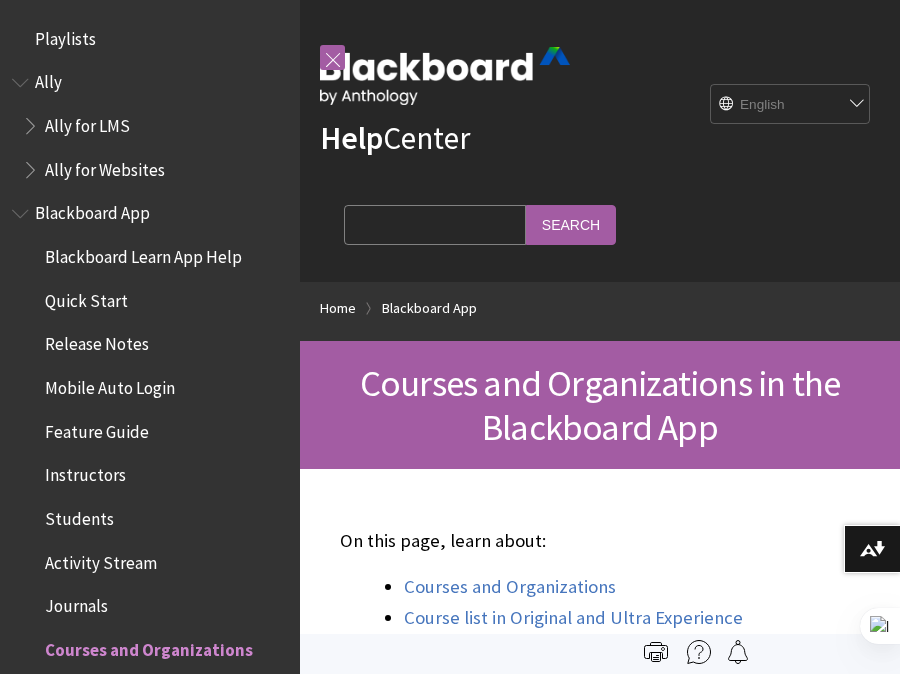 scroll, scrollTop: 0, scrollLeft: 0, axis: both 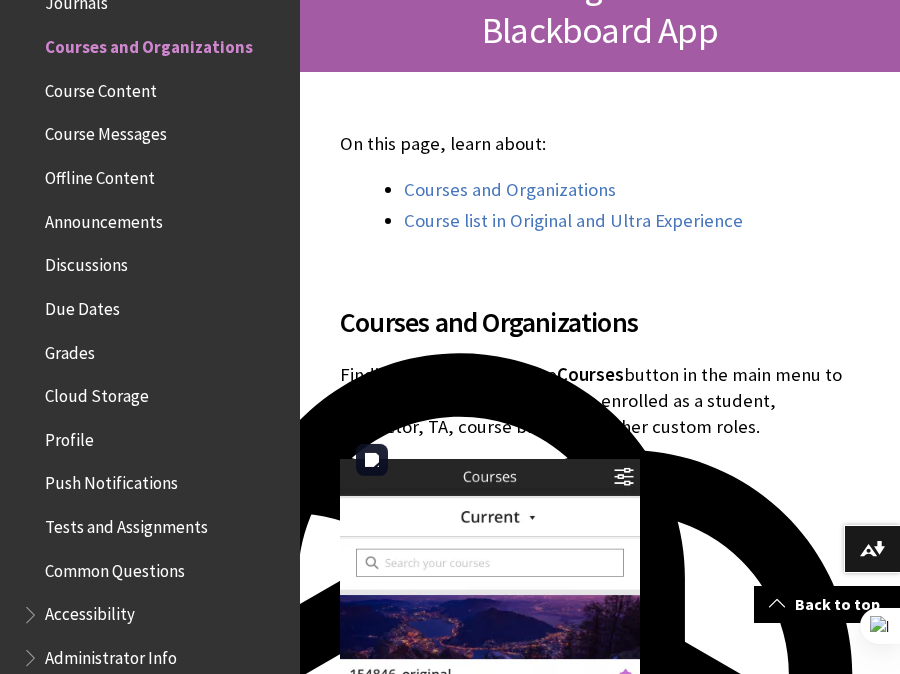 click at bounding box center [490, 718] 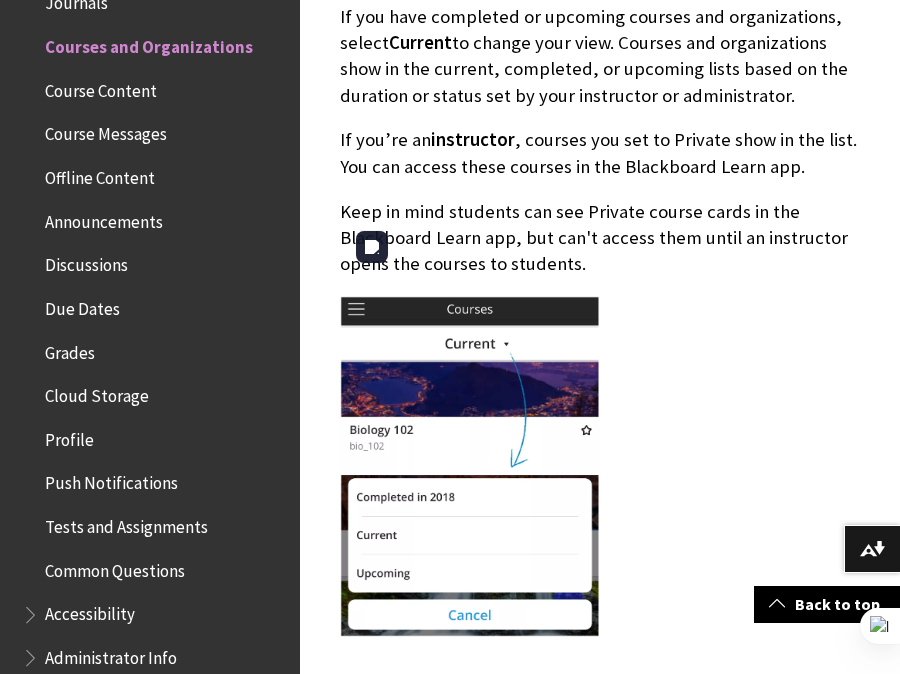 scroll, scrollTop: 3673, scrollLeft: 0, axis: vertical 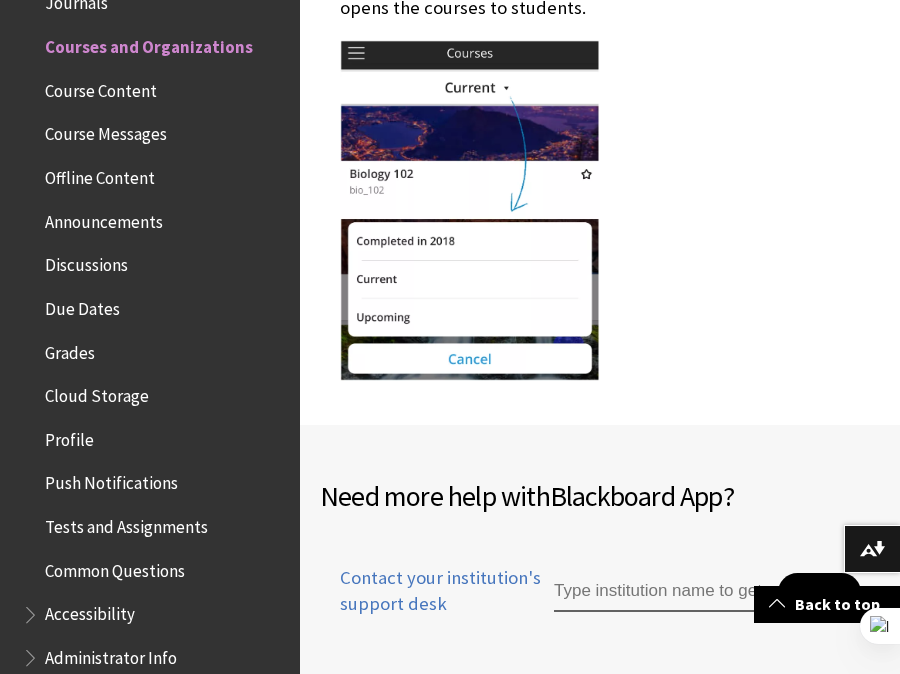 click on "Course Content" at bounding box center (101, 87) 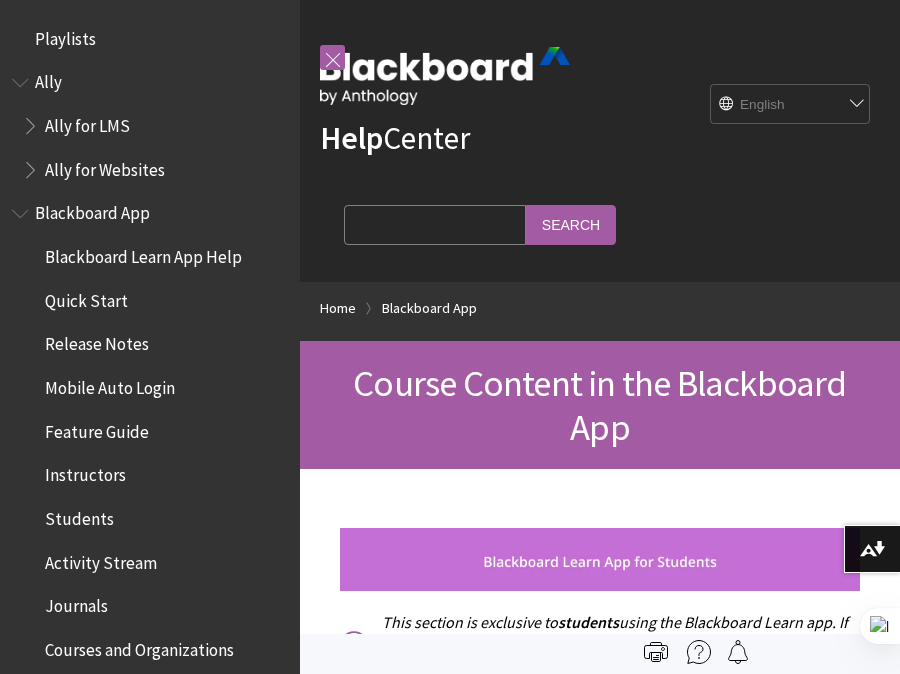 scroll, scrollTop: 0, scrollLeft: 0, axis: both 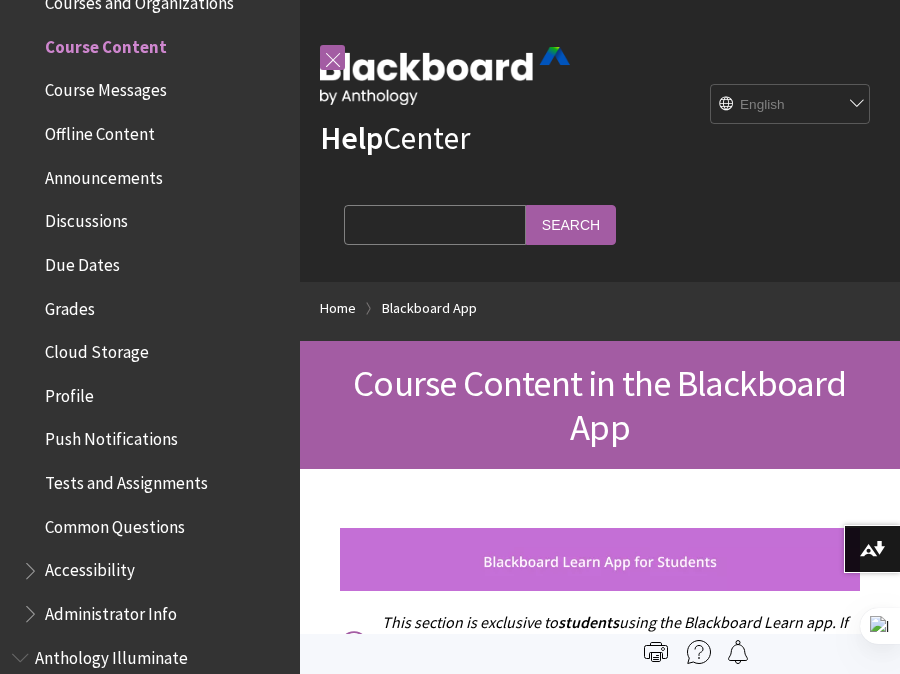 click at bounding box center (600, 559) 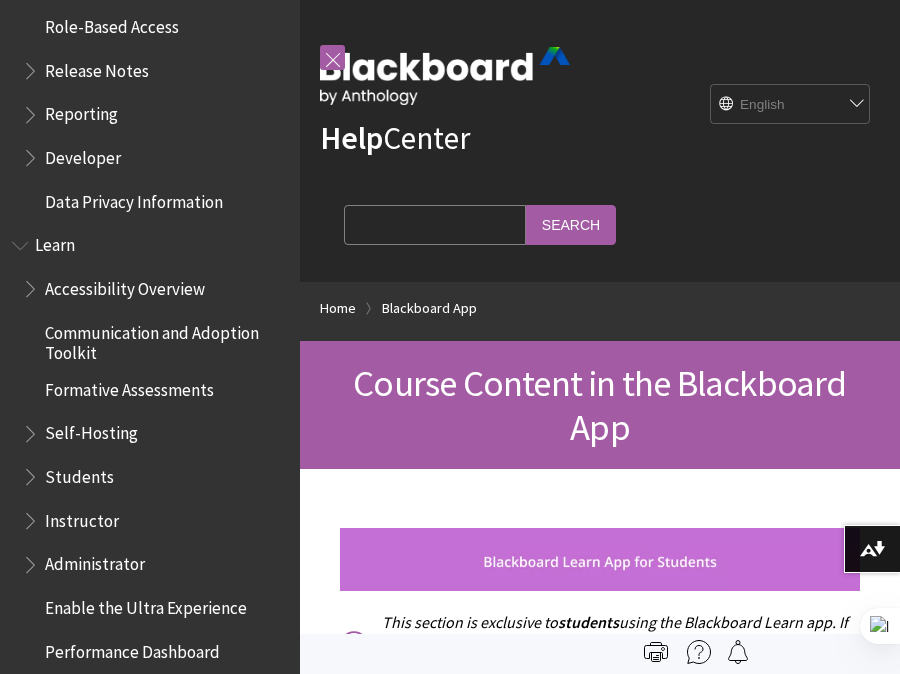 scroll, scrollTop: 1537, scrollLeft: 0, axis: vertical 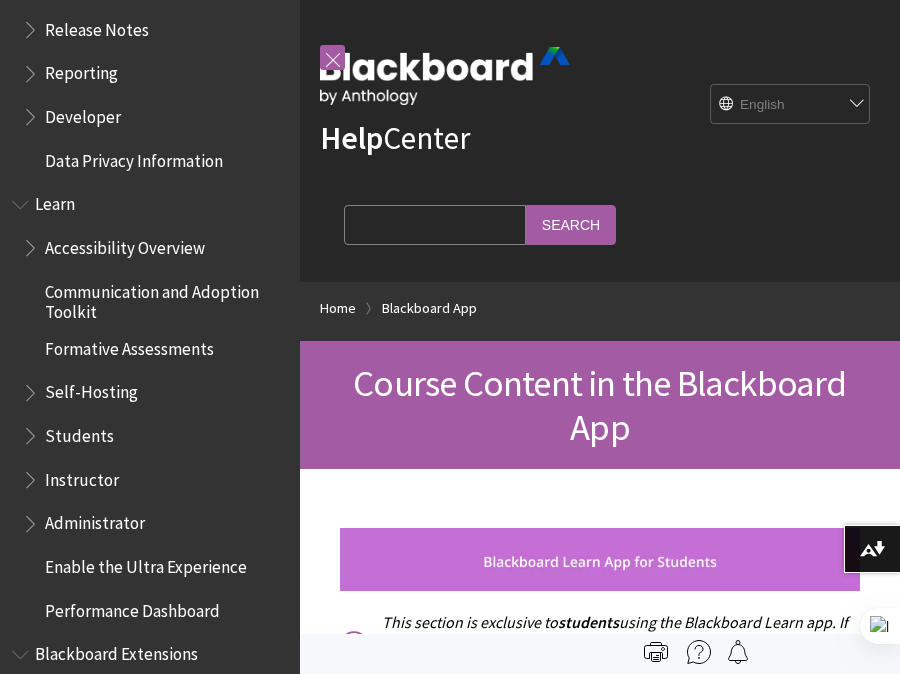 click on "Students" at bounding box center [79, 432] 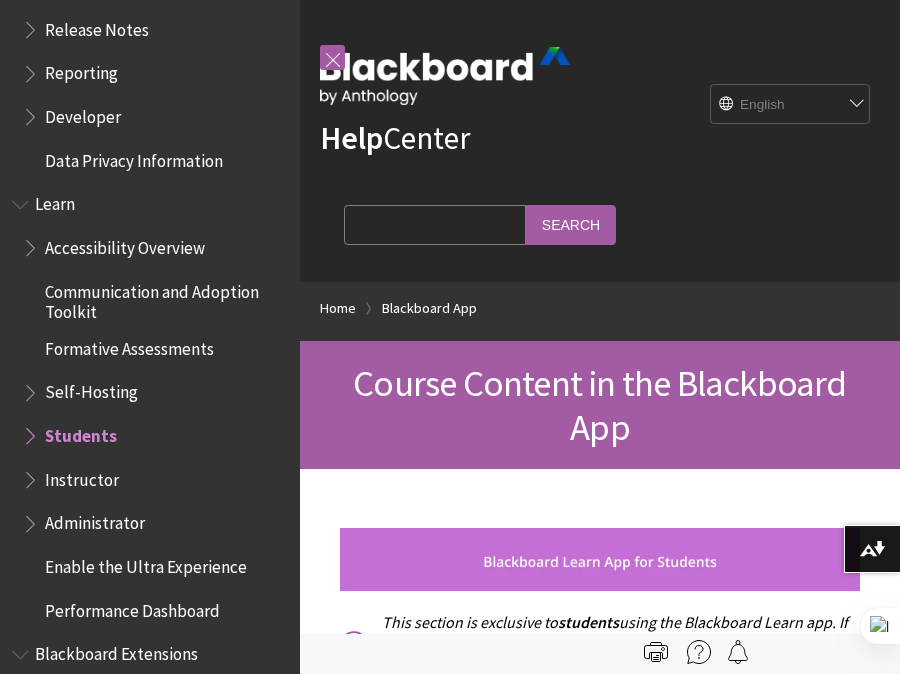 click at bounding box center (32, 431) 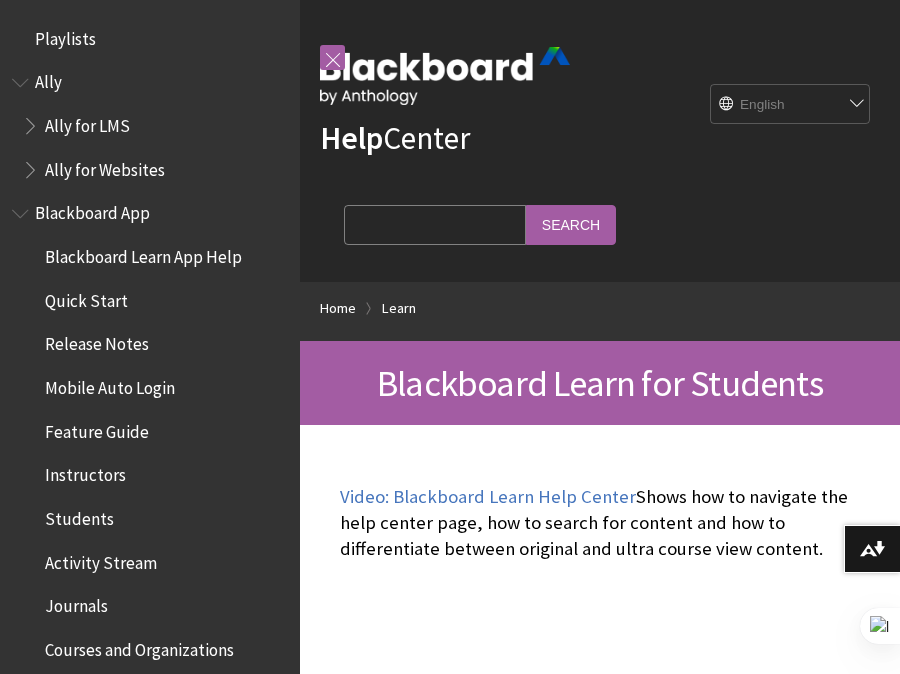 scroll, scrollTop: 293, scrollLeft: 0, axis: vertical 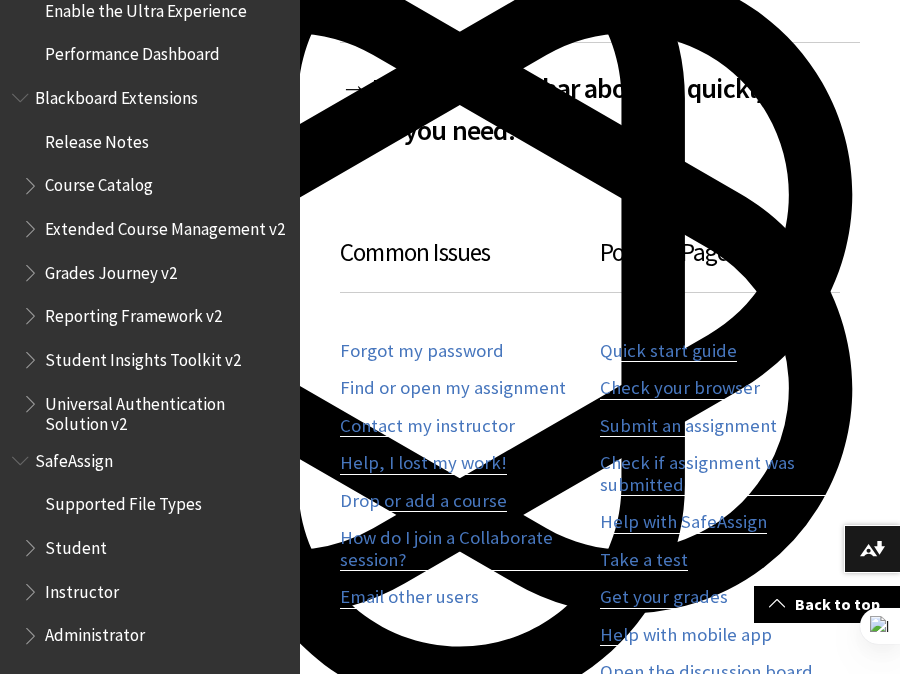 click on "Student" at bounding box center [76, 544] 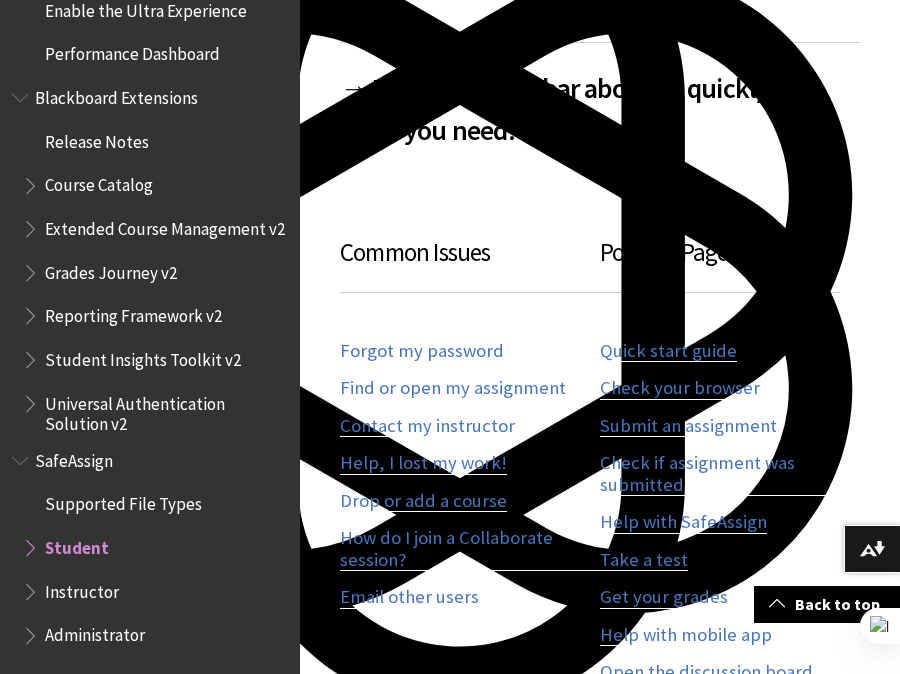 click at bounding box center (32, 543) 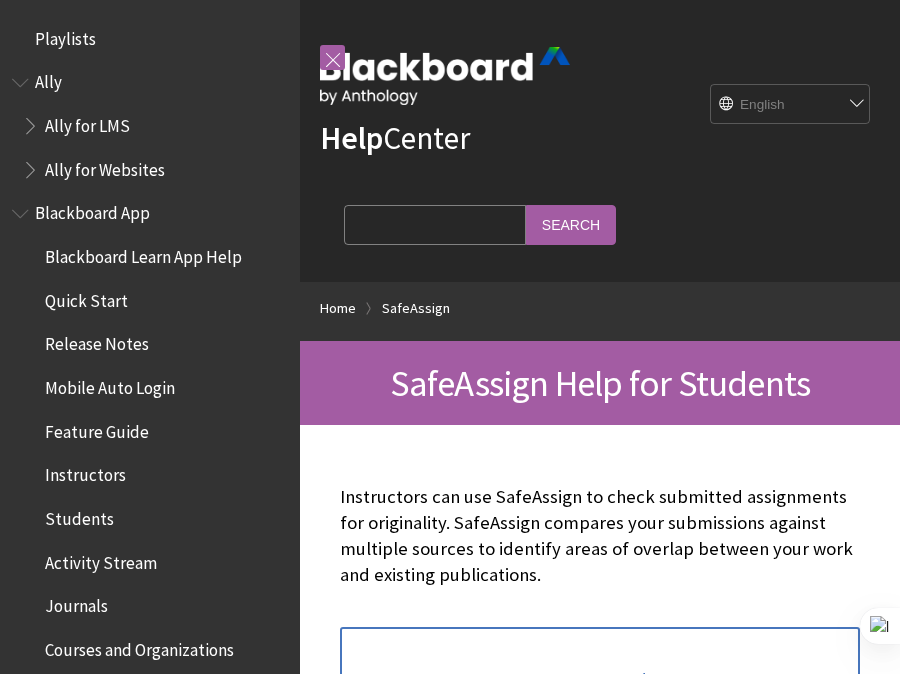 scroll, scrollTop: 0, scrollLeft: 0, axis: both 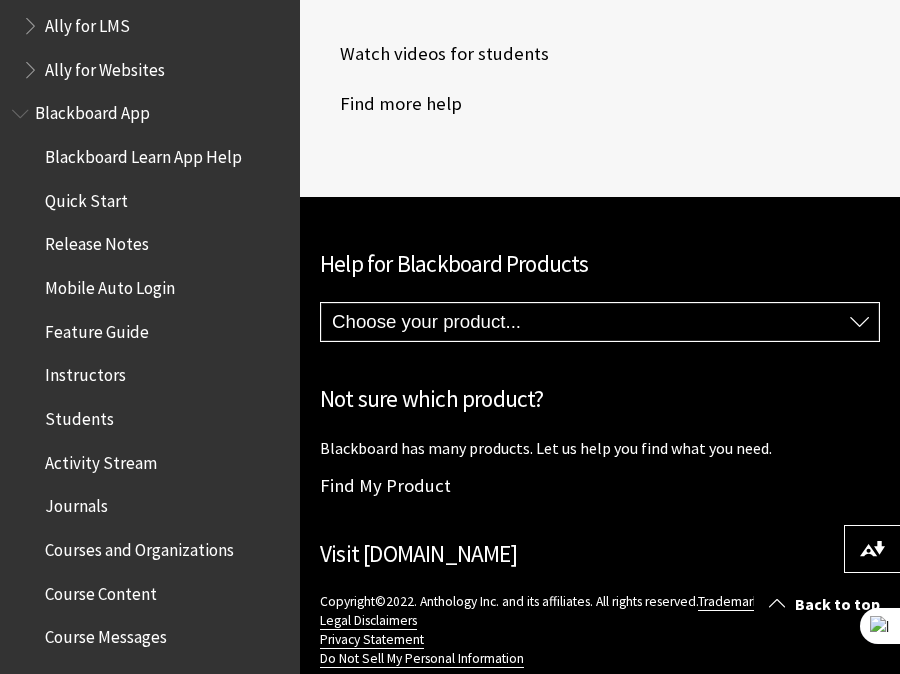 click on "Blackboard Learn App Help Quick Start Release Notes Mobile Auto Login Feature Guide Instructors Students Activity Stream Journals Courses and Organizations Course Content Course Messages Offline Content Announcements Discussions Due Dates Grades Cloud Storage Profile Push Notifications Tests and Assignments Common Questions Accessibility Administrator Info" at bounding box center [150, 659] 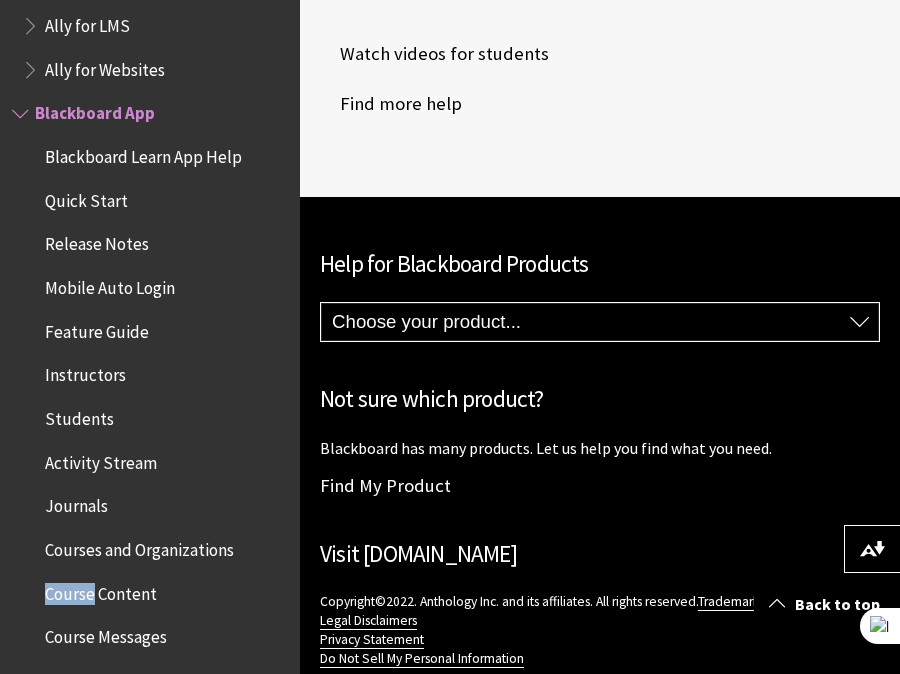 click on "Blackboard Learn App Help Quick Start Release Notes Mobile Auto Login Feature Guide Instructors Students Activity Stream Journals Courses and Organizations Course Content Course Messages Offline Content Announcements Discussions Due Dates Grades Cloud Storage Profile Push Notifications Tests and Assignments Common Questions Accessibility Administrator Info" at bounding box center (150, 659) 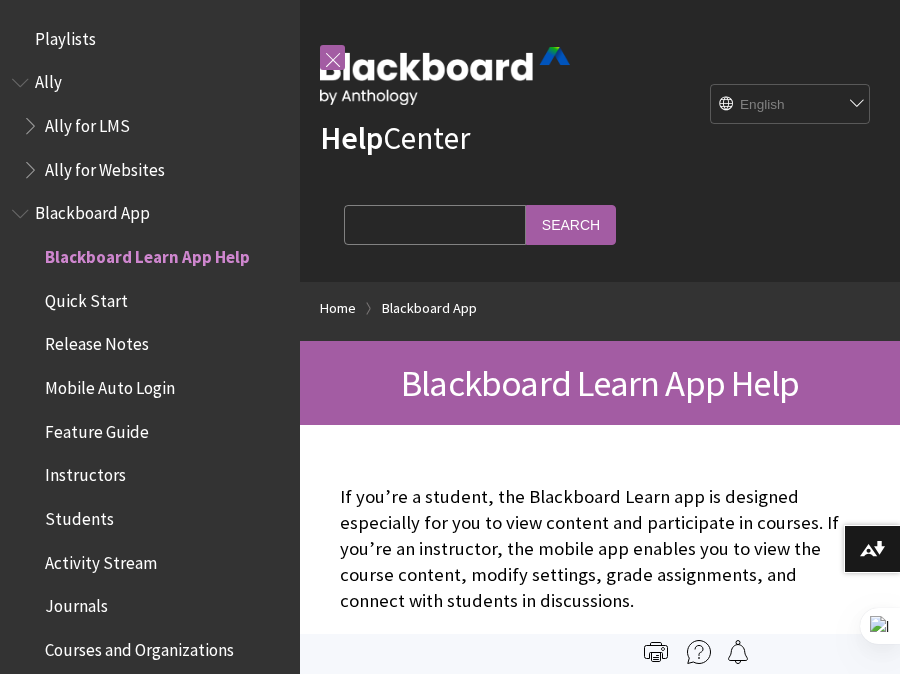 scroll, scrollTop: 0, scrollLeft: 0, axis: both 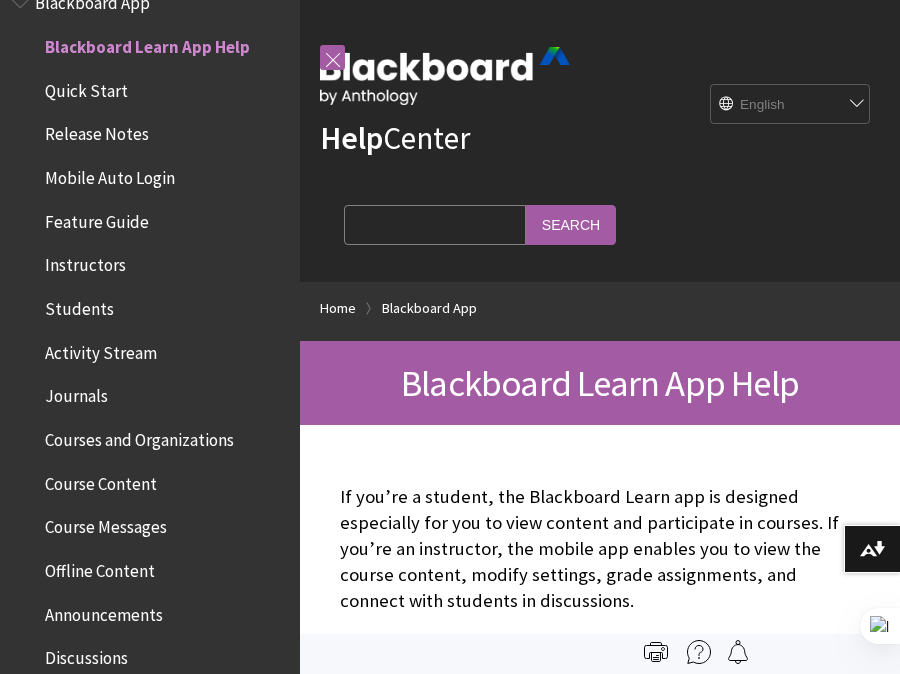 click on "Course Messages" at bounding box center (106, 524) 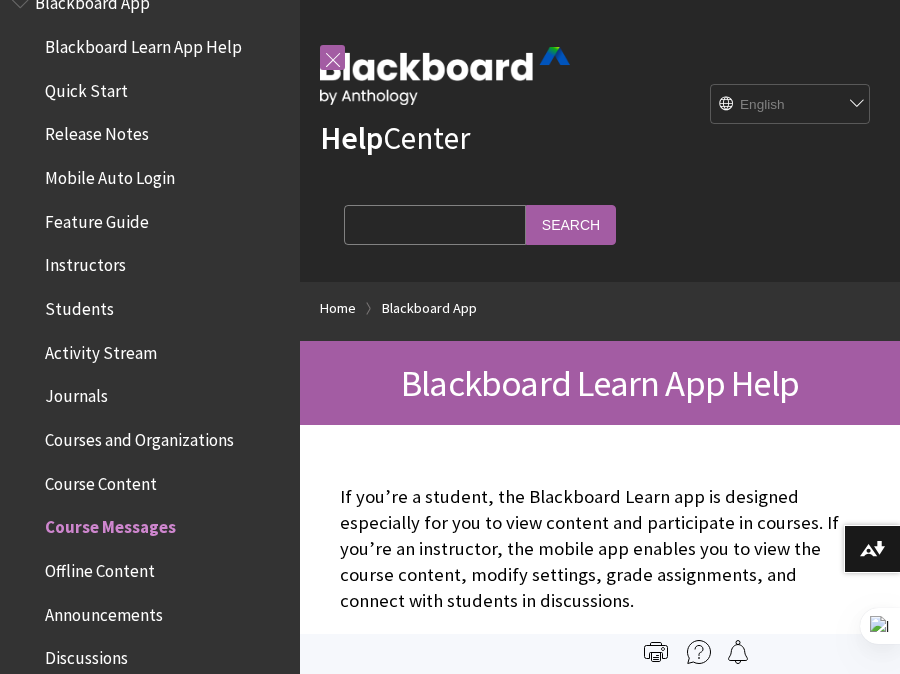 click on "Courses and Organizations" at bounding box center [155, 440] 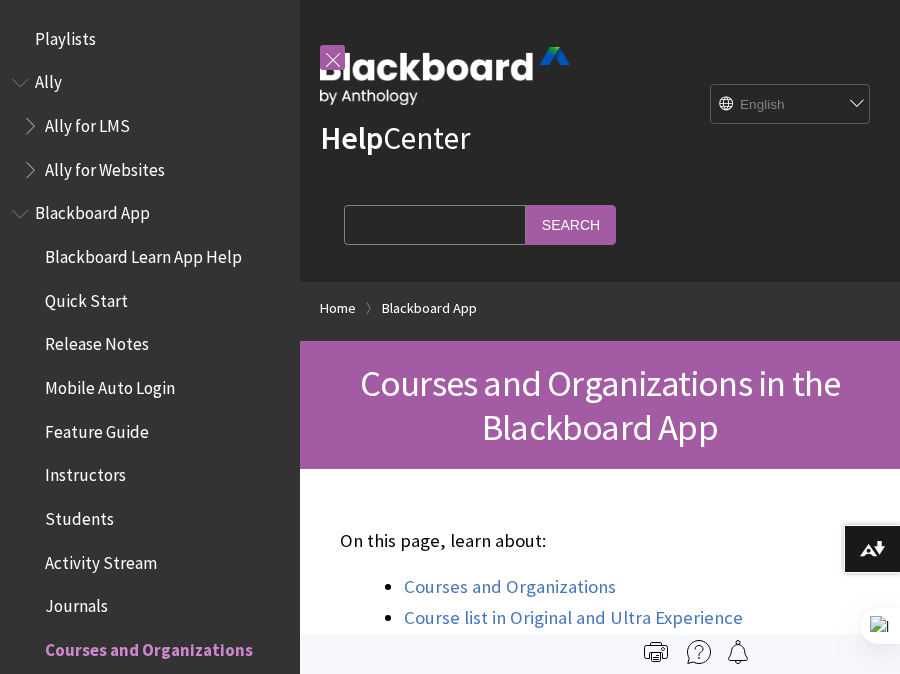 scroll, scrollTop: 0, scrollLeft: 0, axis: both 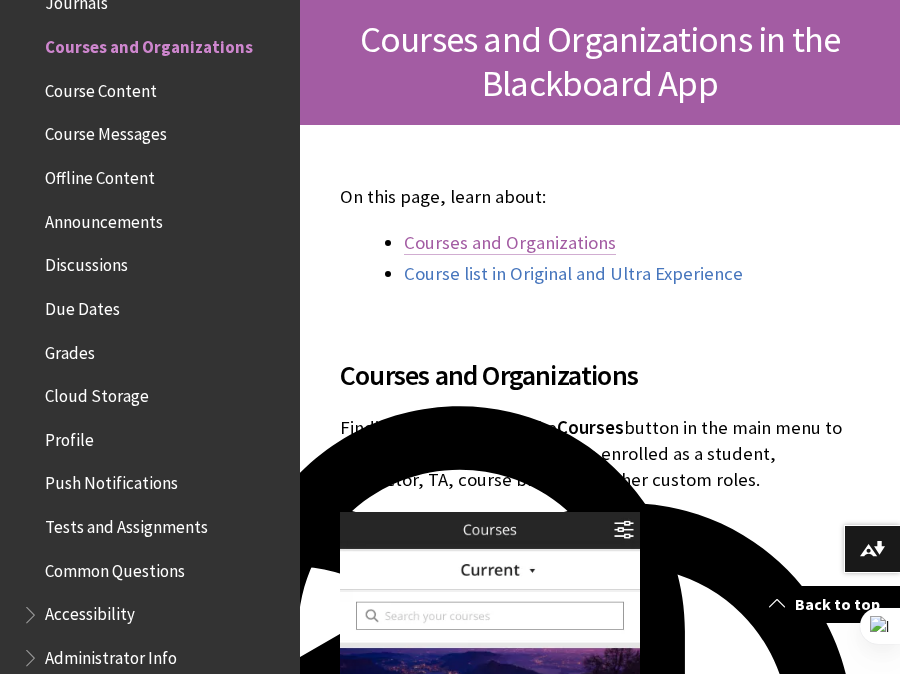 click on "Courses and Organizations" at bounding box center [510, 243] 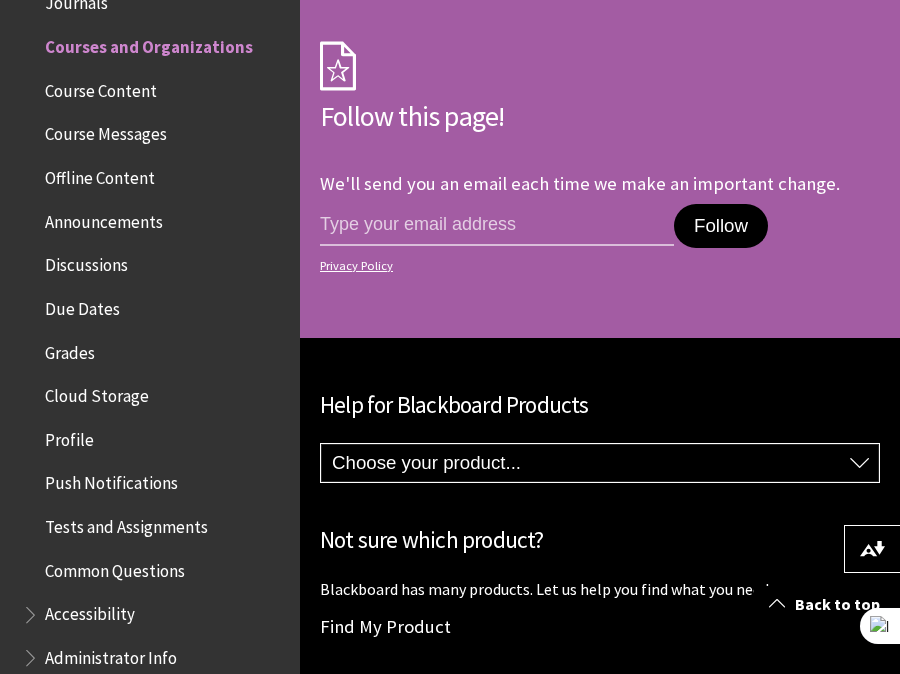 scroll, scrollTop: 4611, scrollLeft: 0, axis: vertical 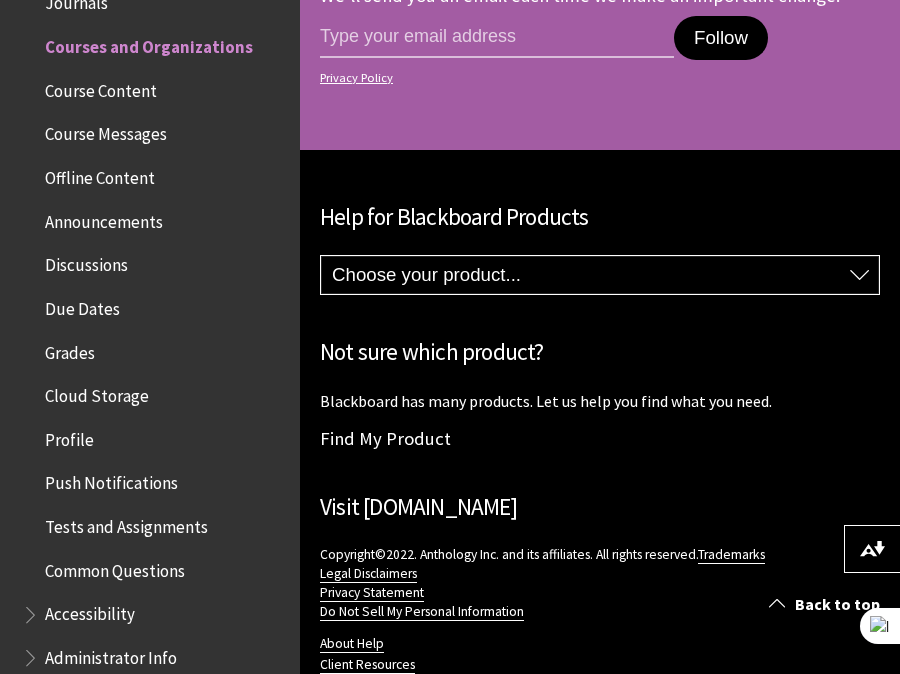 click on "Cloud Storage" at bounding box center (97, 392) 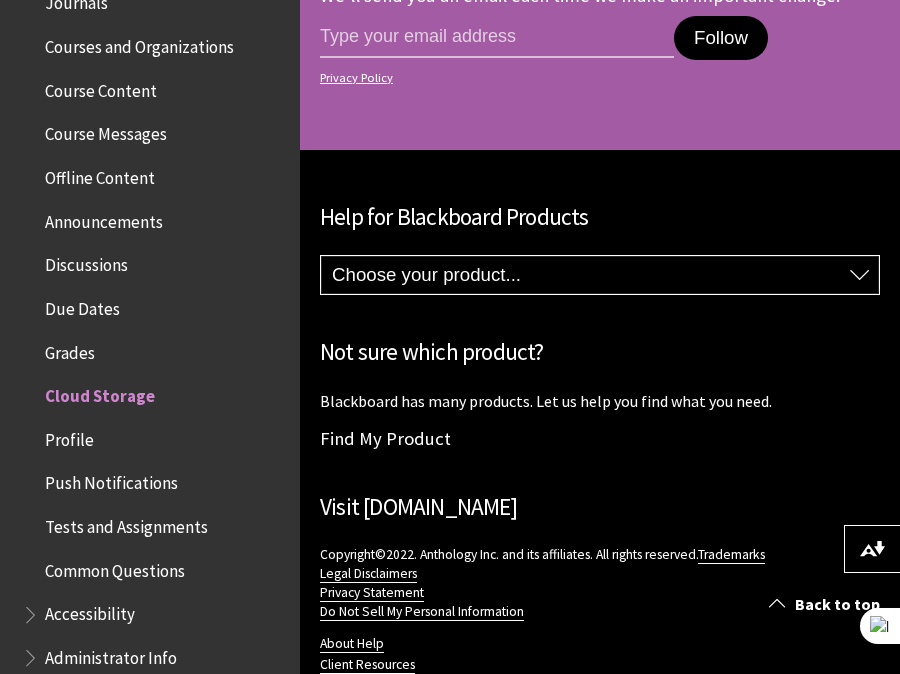 click on "Profile" at bounding box center (69, 436) 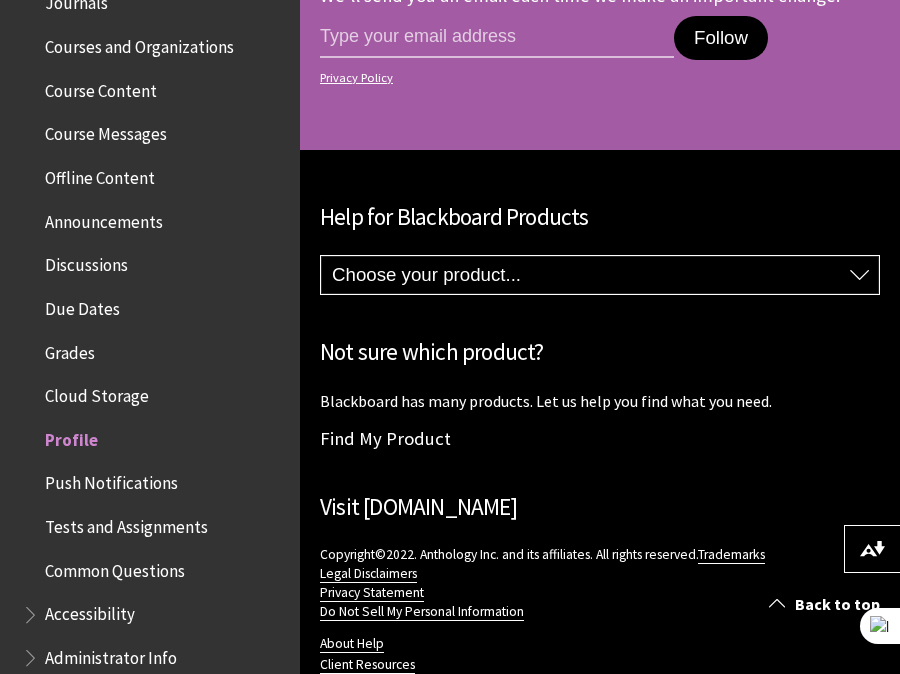 click on "Profile" at bounding box center (71, 436) 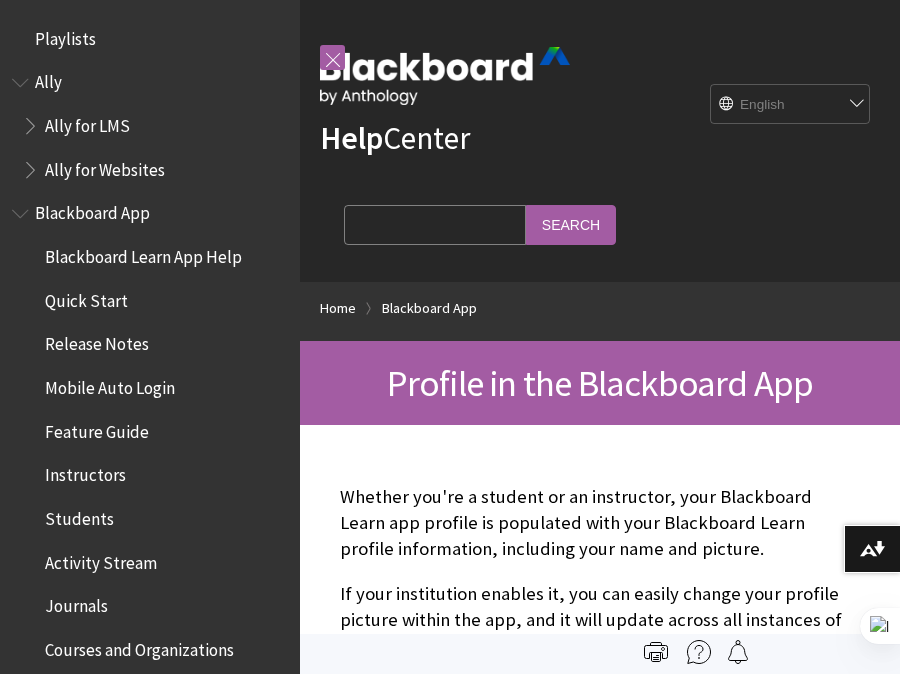 scroll, scrollTop: 0, scrollLeft: 0, axis: both 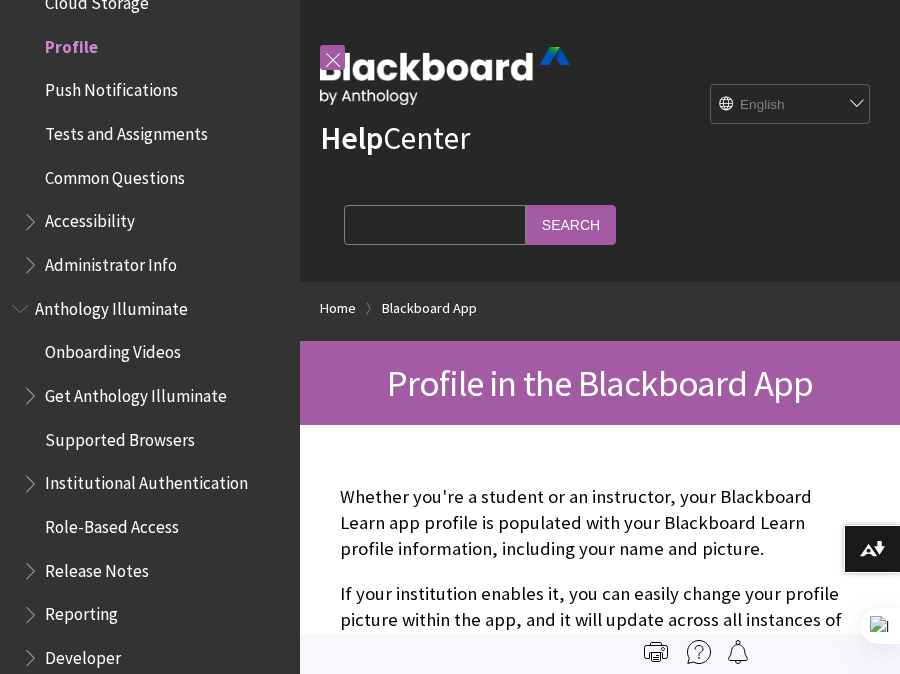 click on "Search Query" at bounding box center [435, 224] 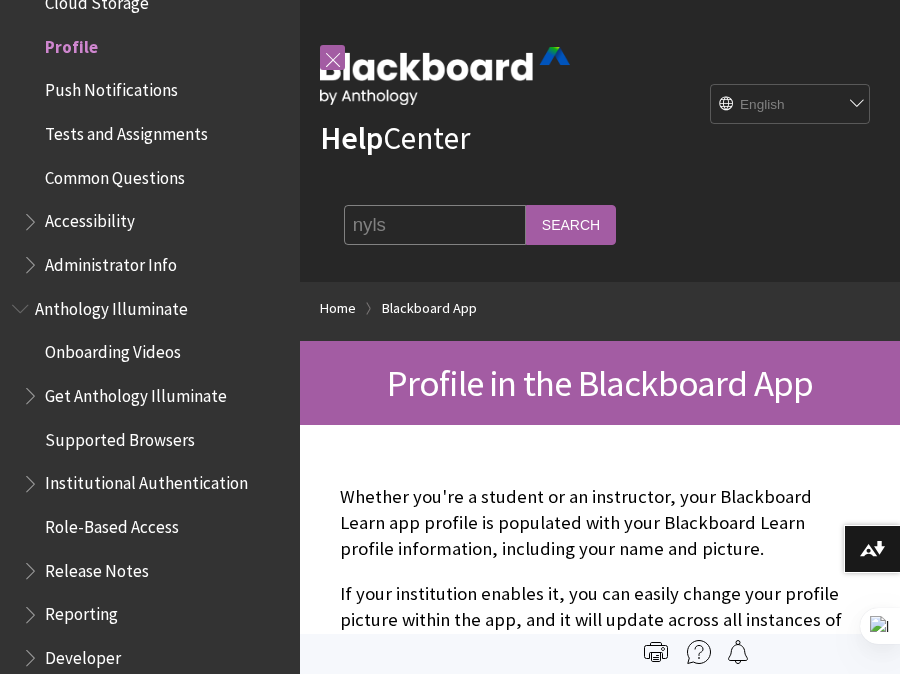 click on "Search" at bounding box center (571, 224) 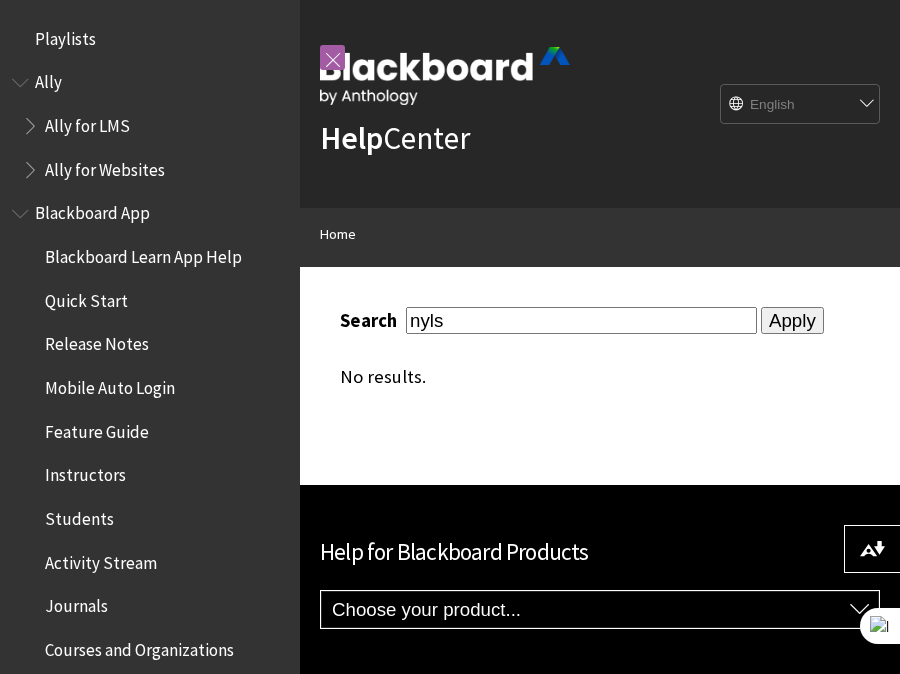 scroll, scrollTop: 0, scrollLeft: 0, axis: both 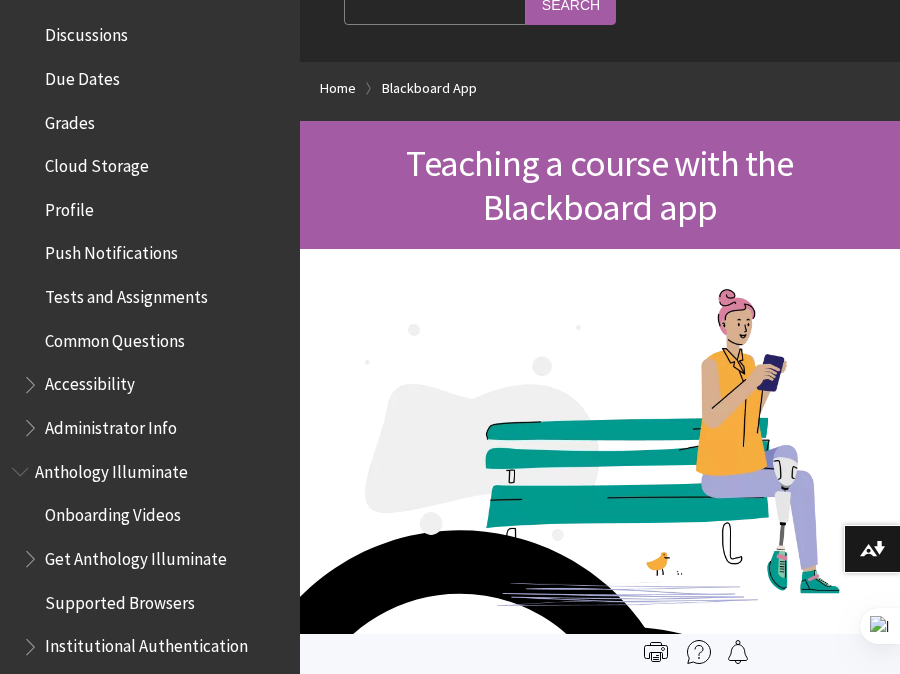 click on "Administrator Info" at bounding box center [111, 424] 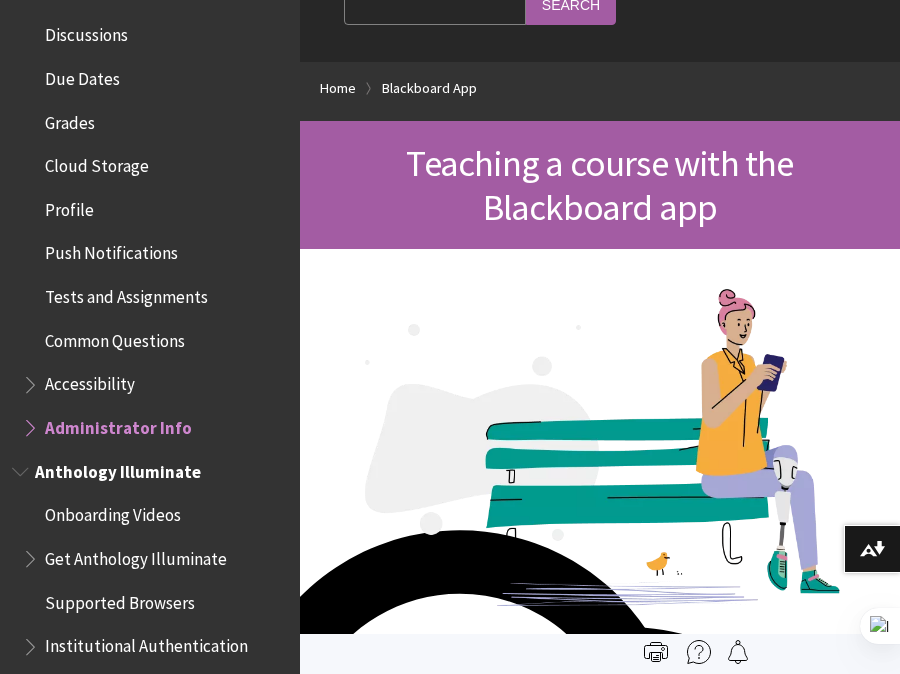 click on "Onboarding Videos" at bounding box center (113, 512) 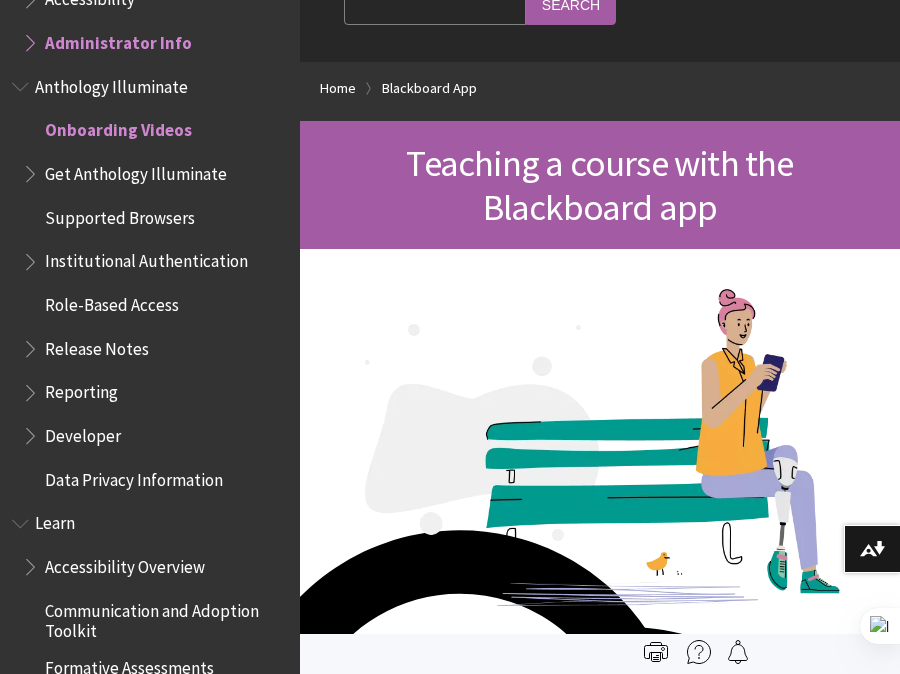 scroll, scrollTop: 1431, scrollLeft: 0, axis: vertical 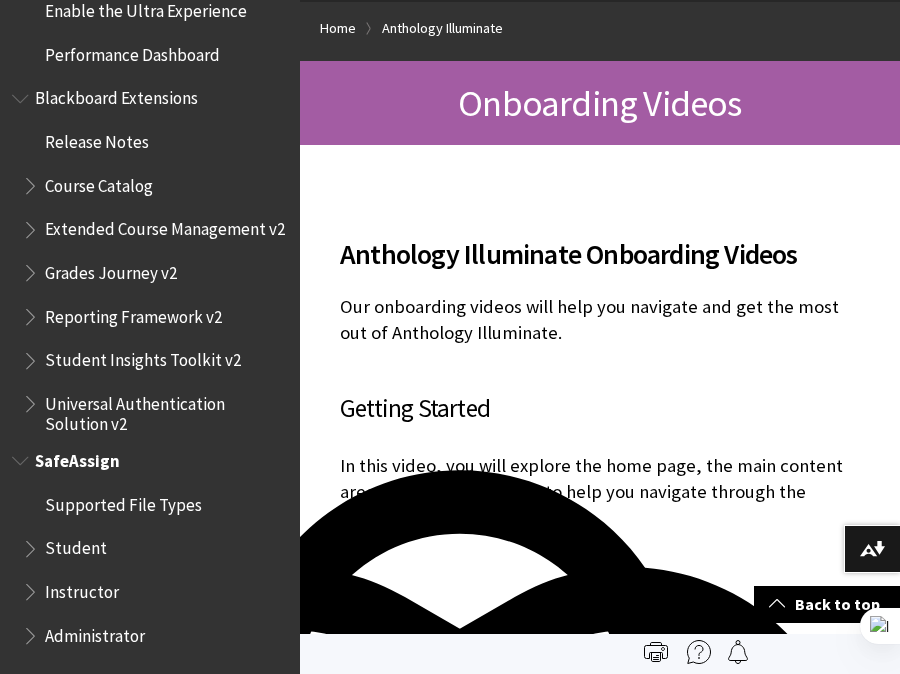 click on "Student" at bounding box center [76, 545] 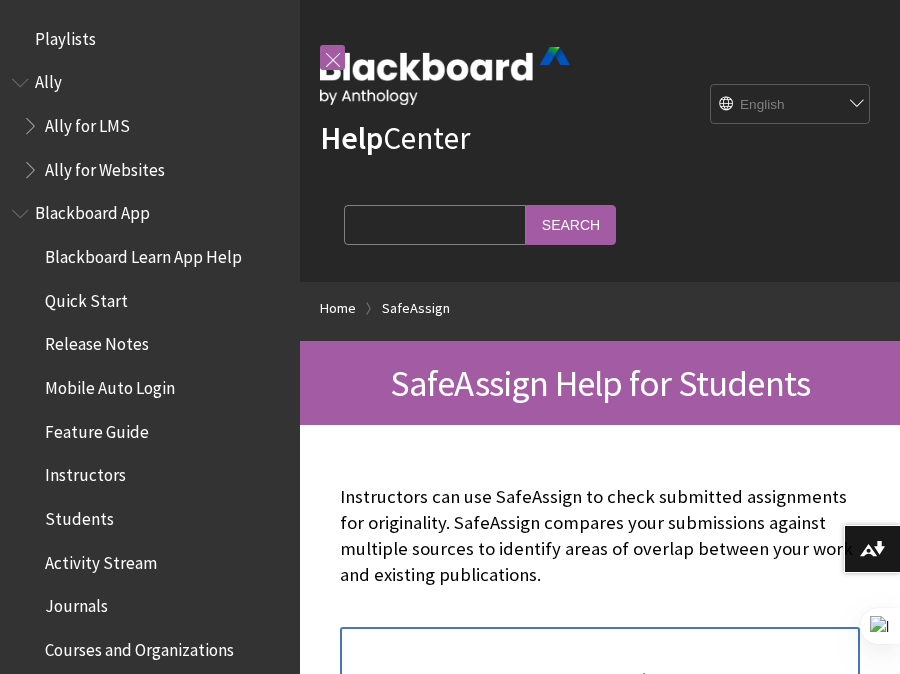 scroll, scrollTop: 0, scrollLeft: 0, axis: both 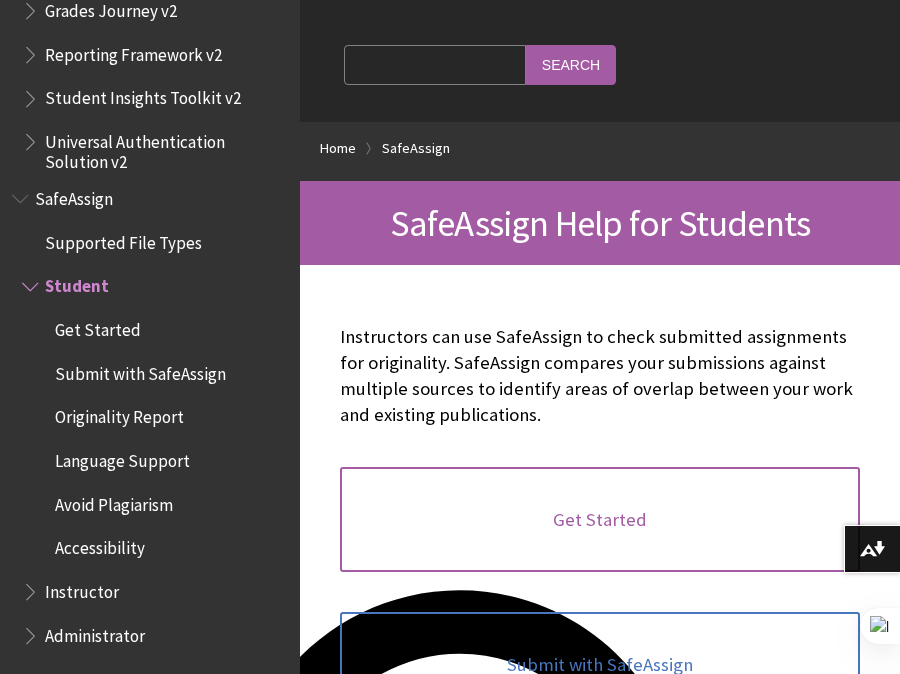 click on "Get Started" at bounding box center (600, 520) 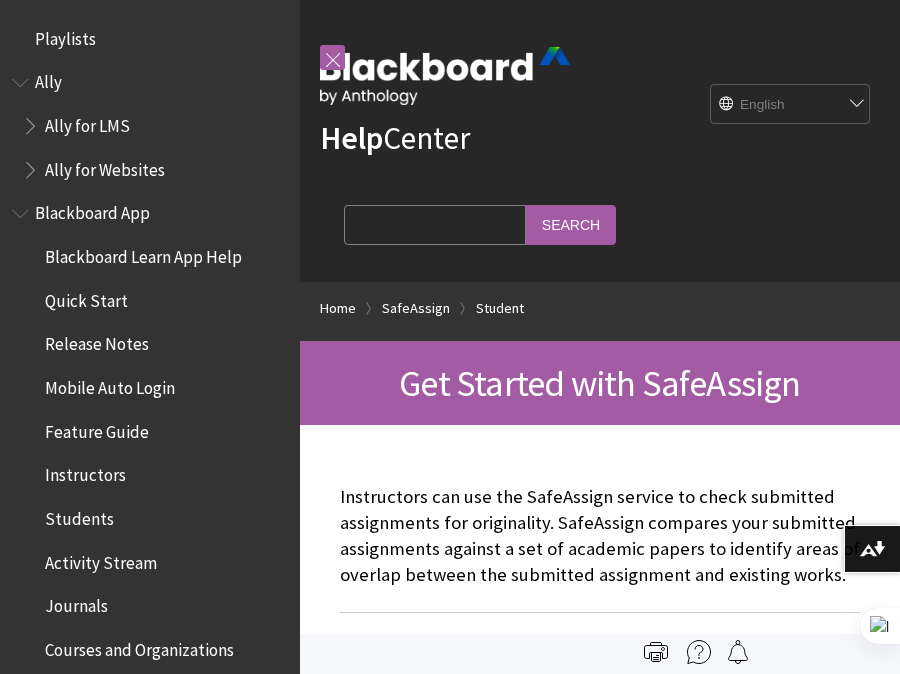 scroll, scrollTop: 0, scrollLeft: 0, axis: both 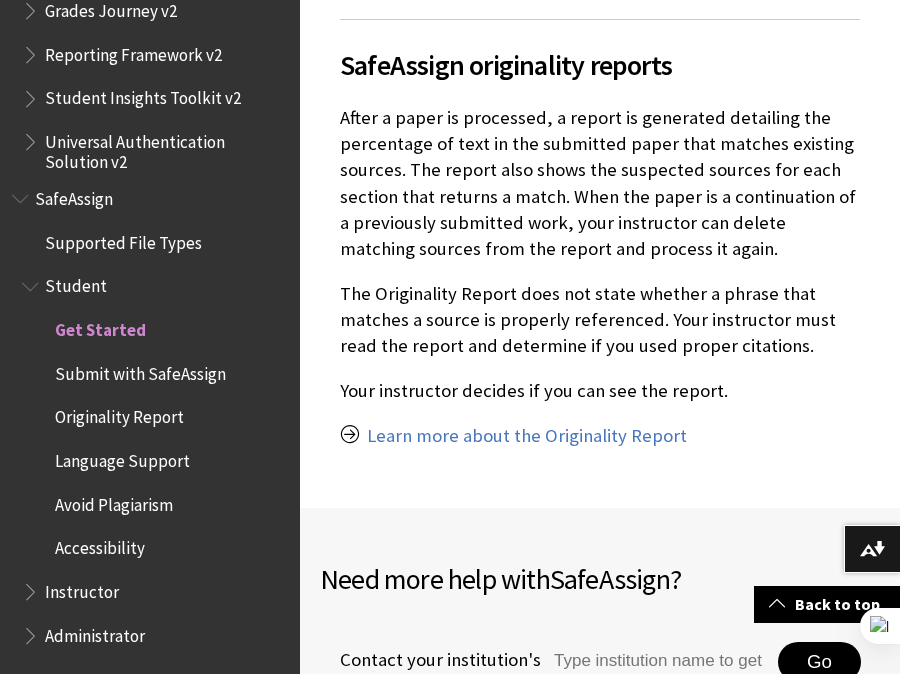 click on "Language Support" at bounding box center (122, 457) 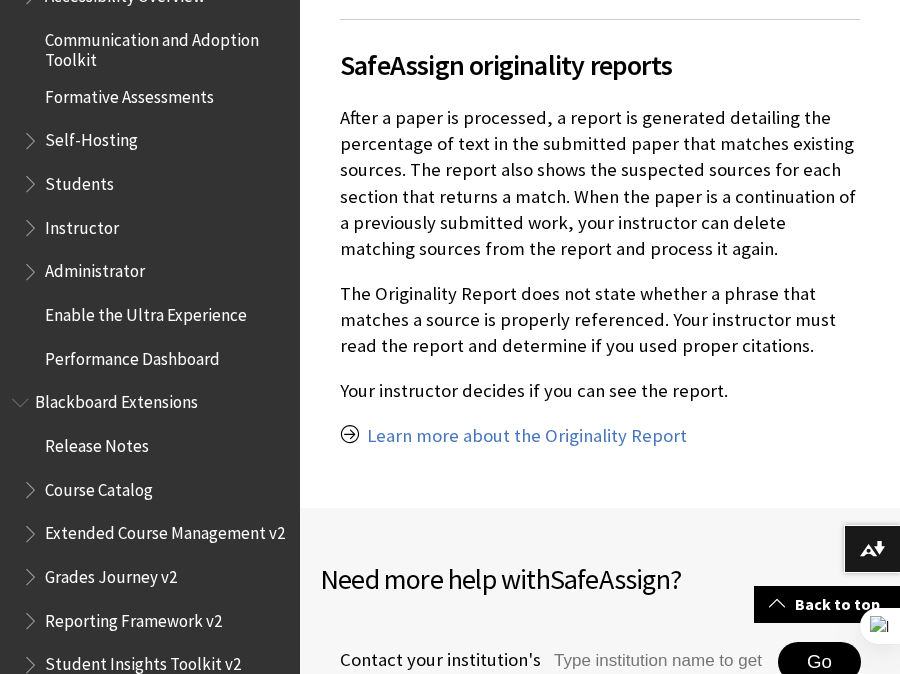 scroll, scrollTop: 1526, scrollLeft: 0, axis: vertical 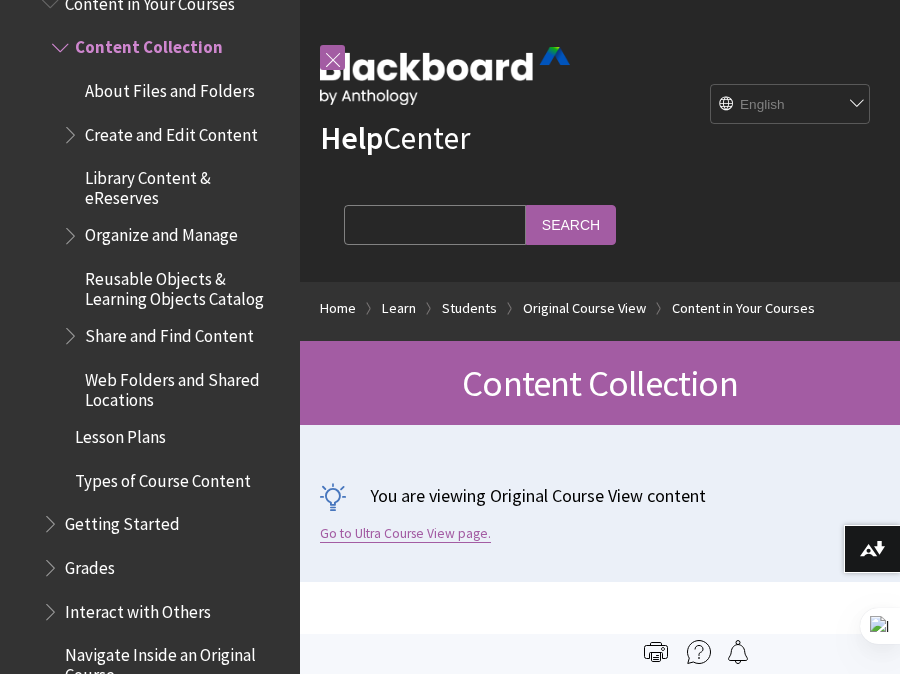 click on "Go to Ultra Course View page." at bounding box center [405, 534] 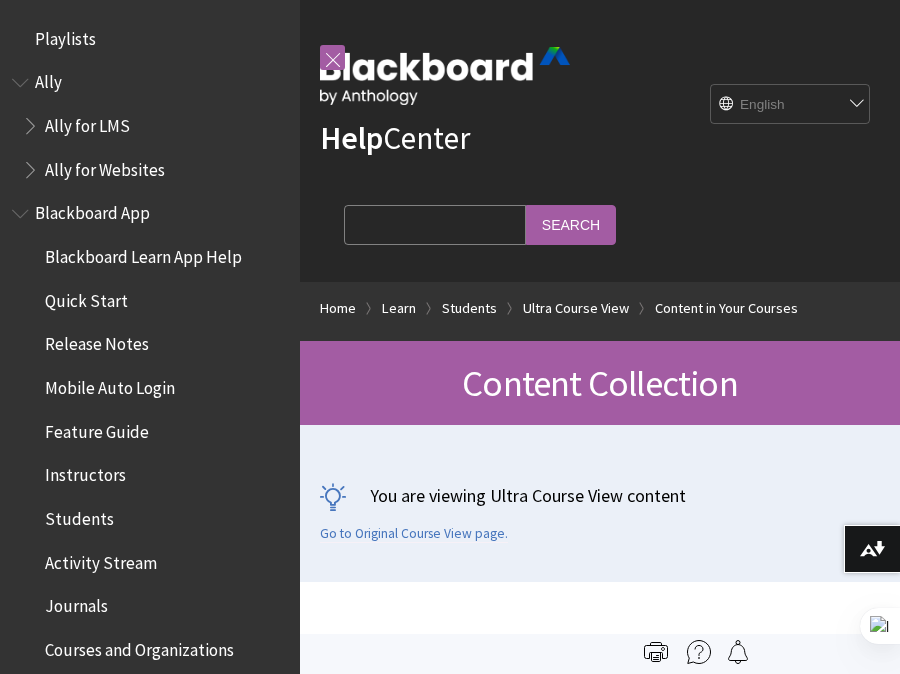 scroll, scrollTop: 0, scrollLeft: 0, axis: both 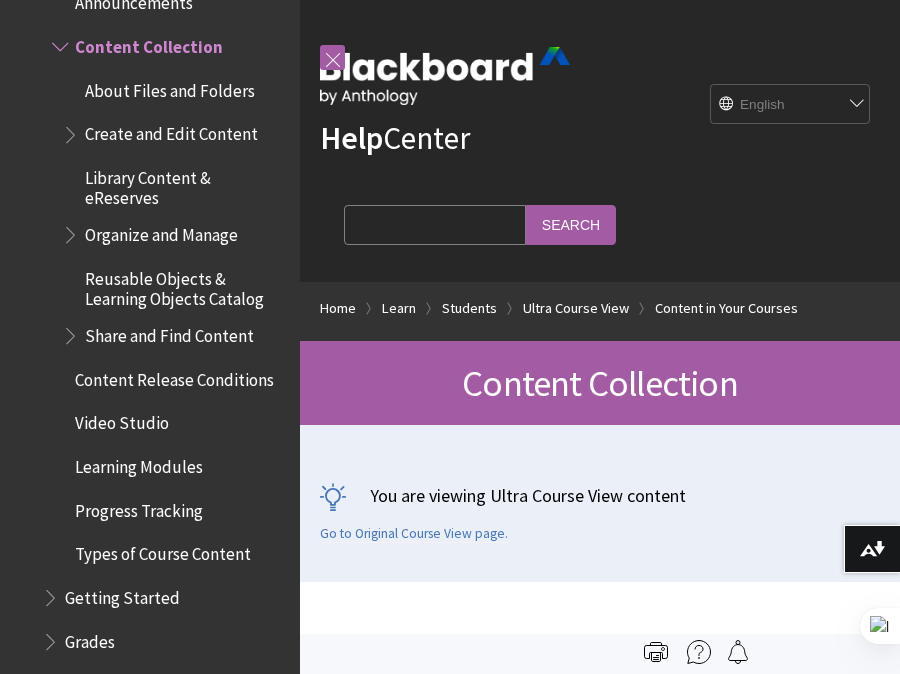 click on "Content Release Conditions" at bounding box center (174, 376) 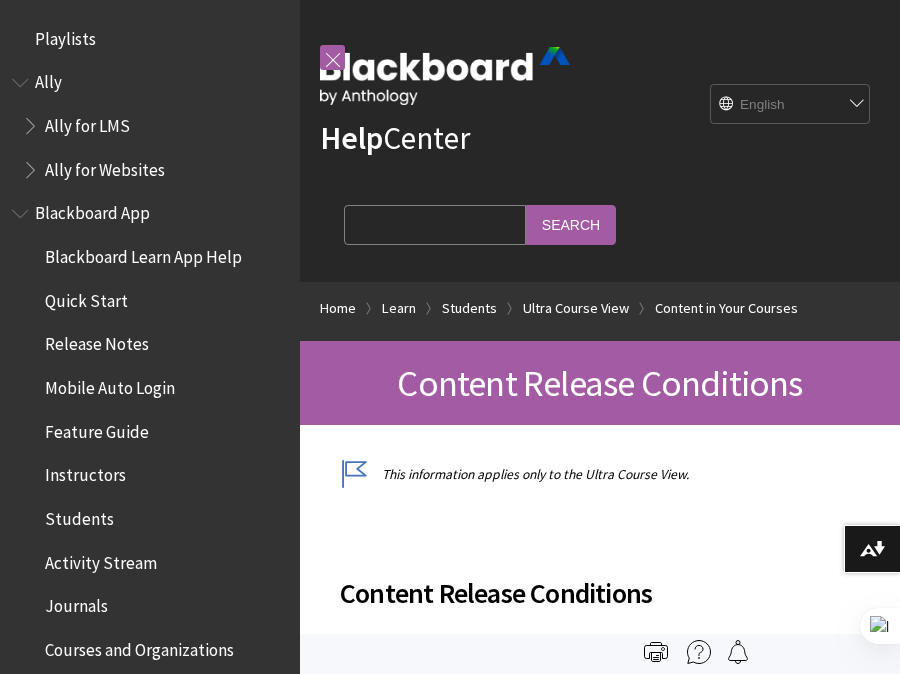 scroll, scrollTop: 0, scrollLeft: 0, axis: both 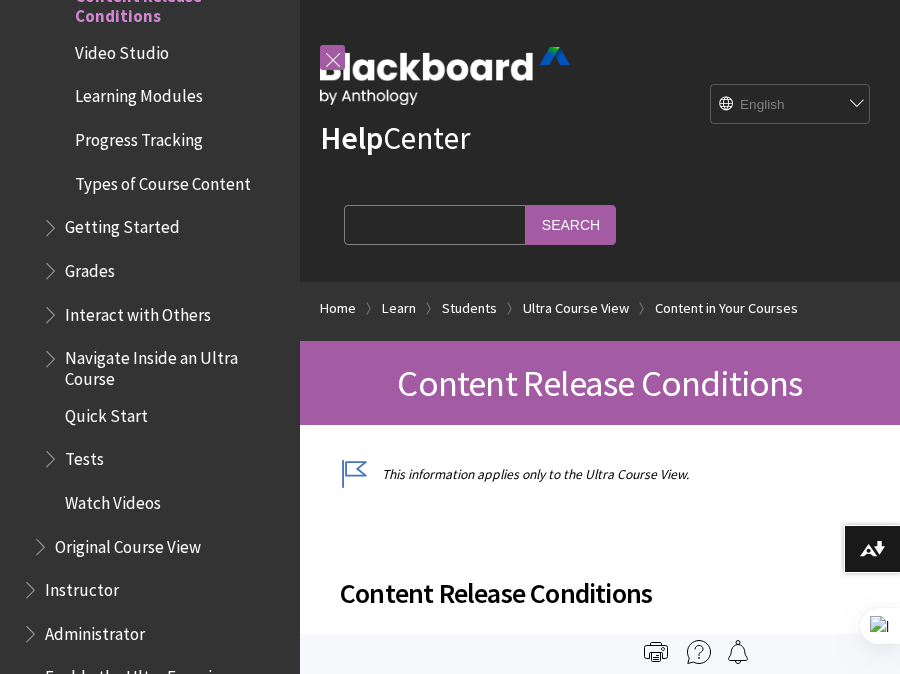 click on "Interact with Others" at bounding box center (138, 311) 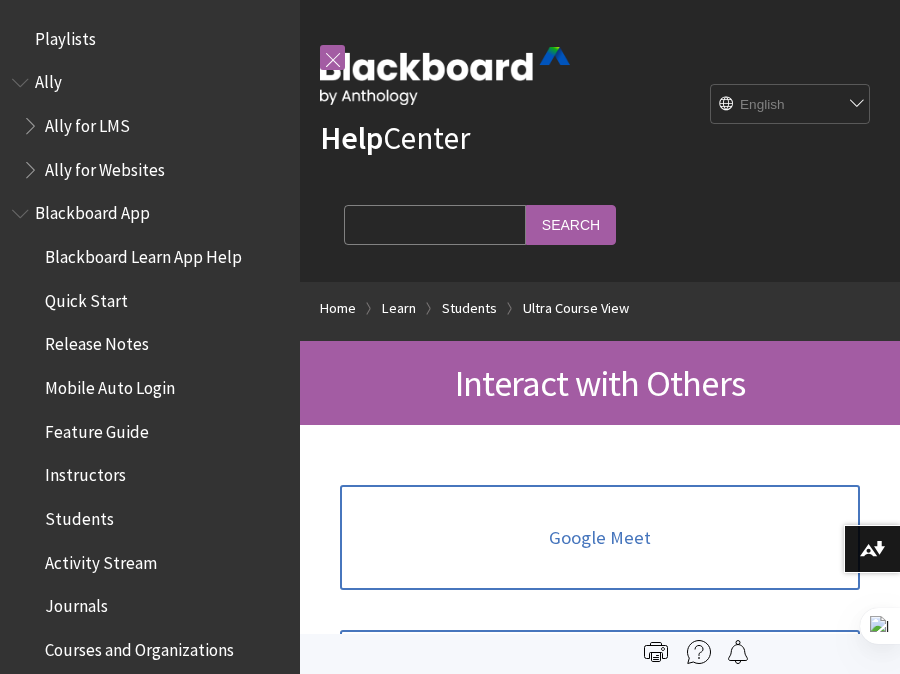 scroll, scrollTop: 0, scrollLeft: 0, axis: both 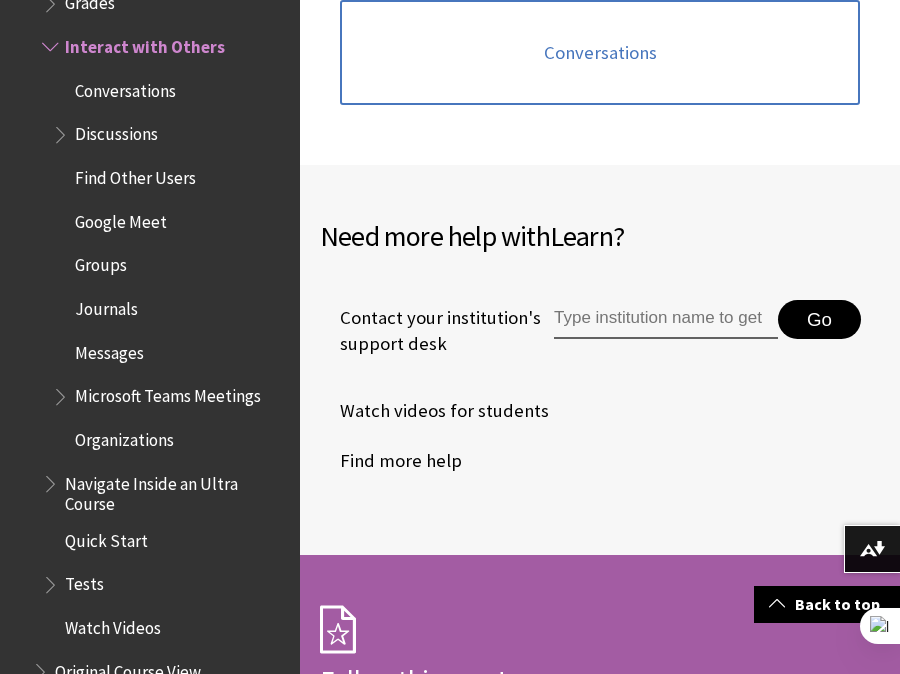 click at bounding box center (666, 320) 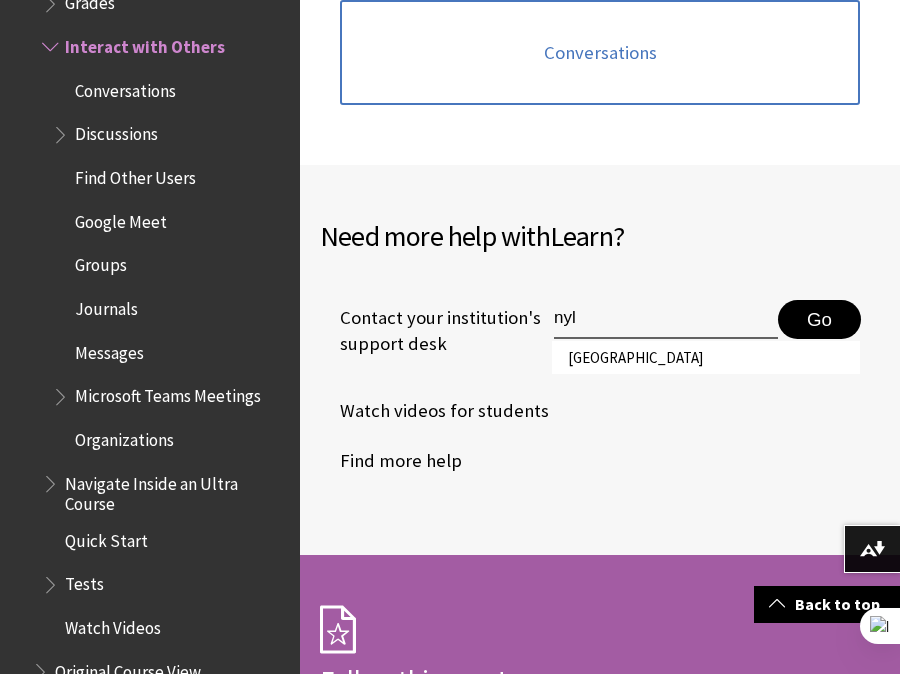 type on "nyl" 